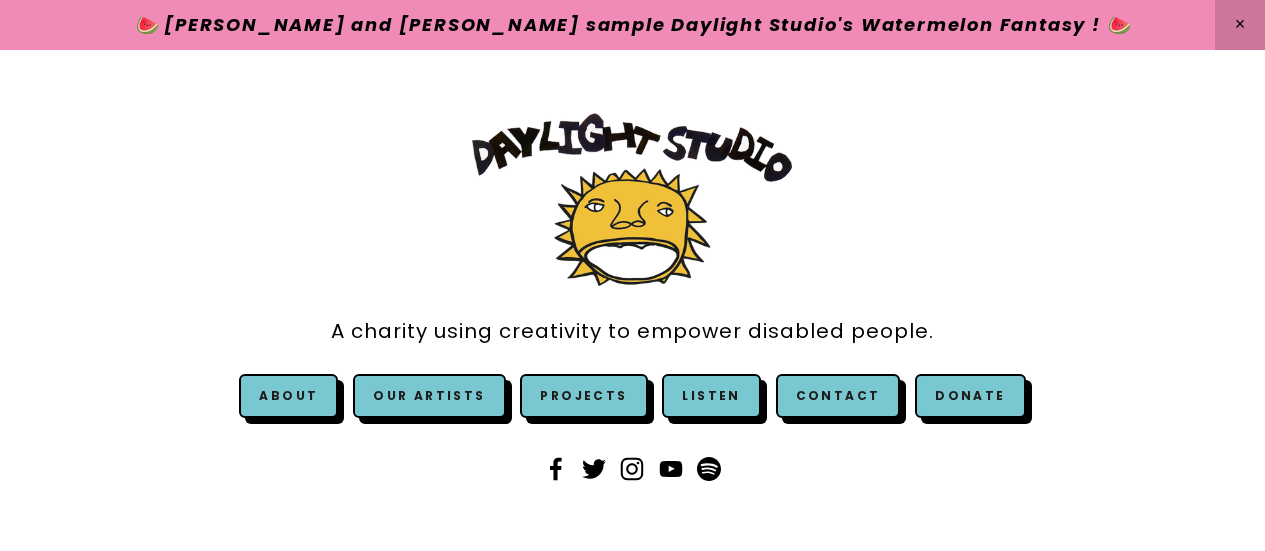 scroll, scrollTop: 560, scrollLeft: 0, axis: vertical 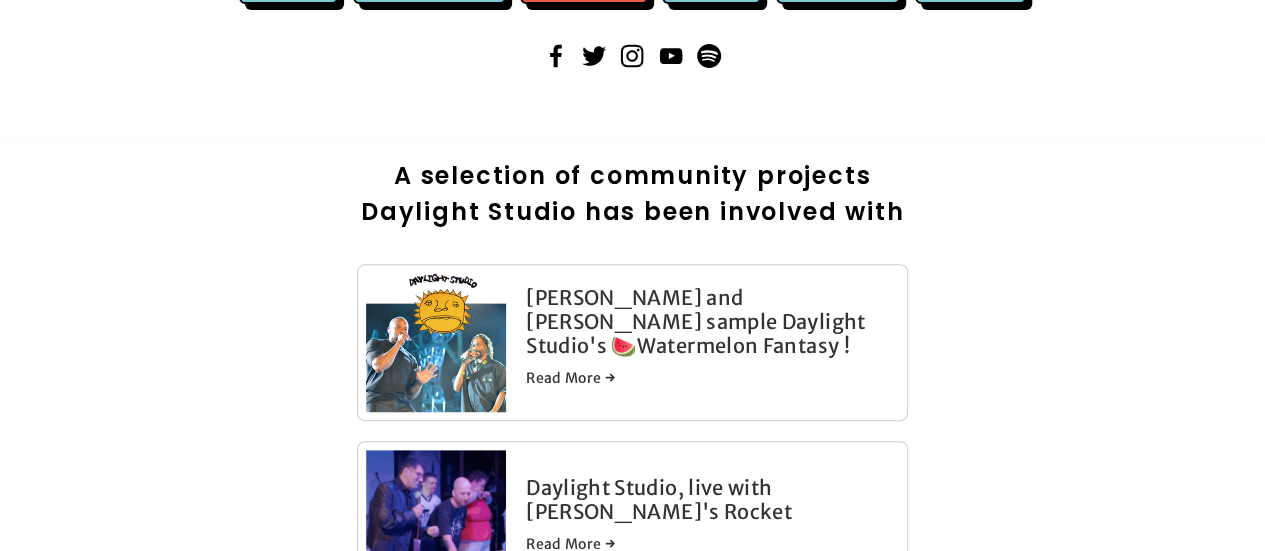 click on "Projects" at bounding box center [583, -18] 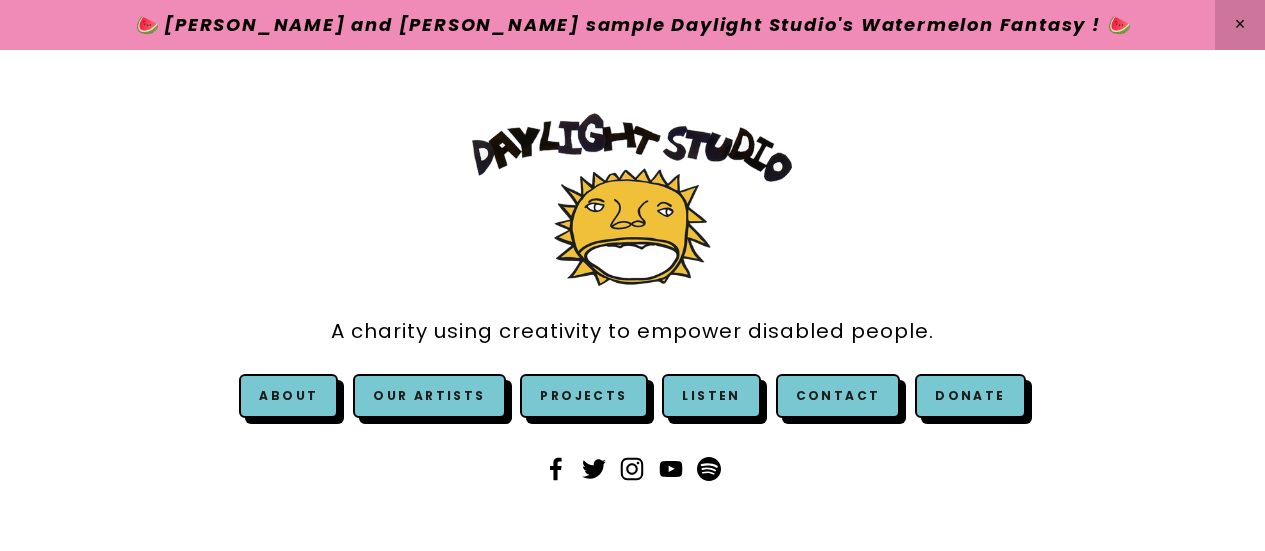scroll, scrollTop: 0, scrollLeft: 0, axis: both 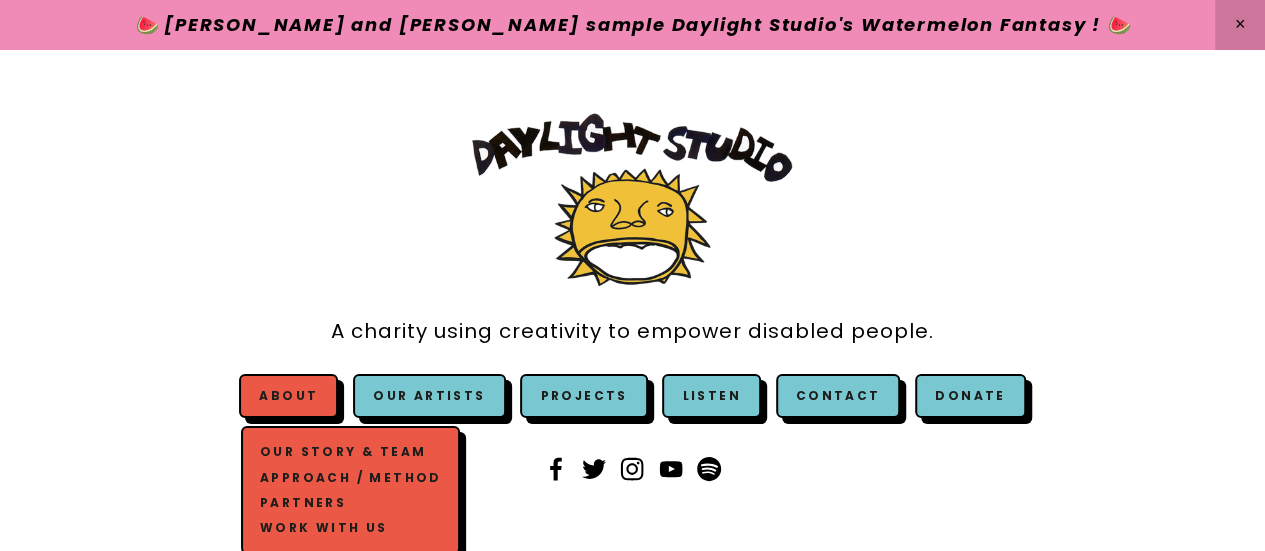 click on "Our Story & Team" at bounding box center (350, 452) 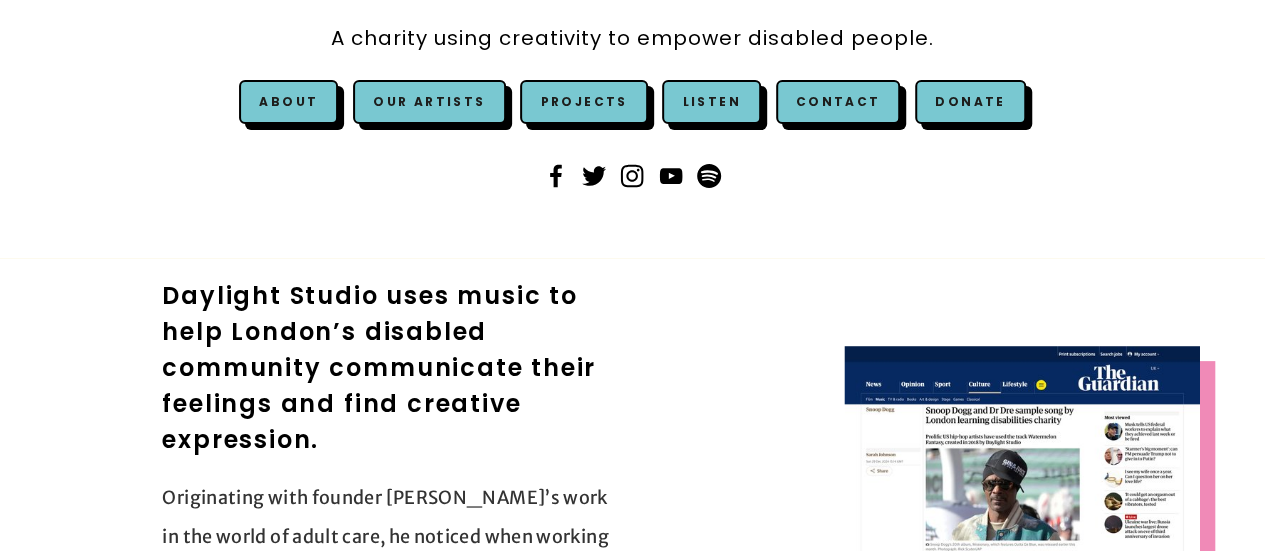 scroll, scrollTop: 160, scrollLeft: 0, axis: vertical 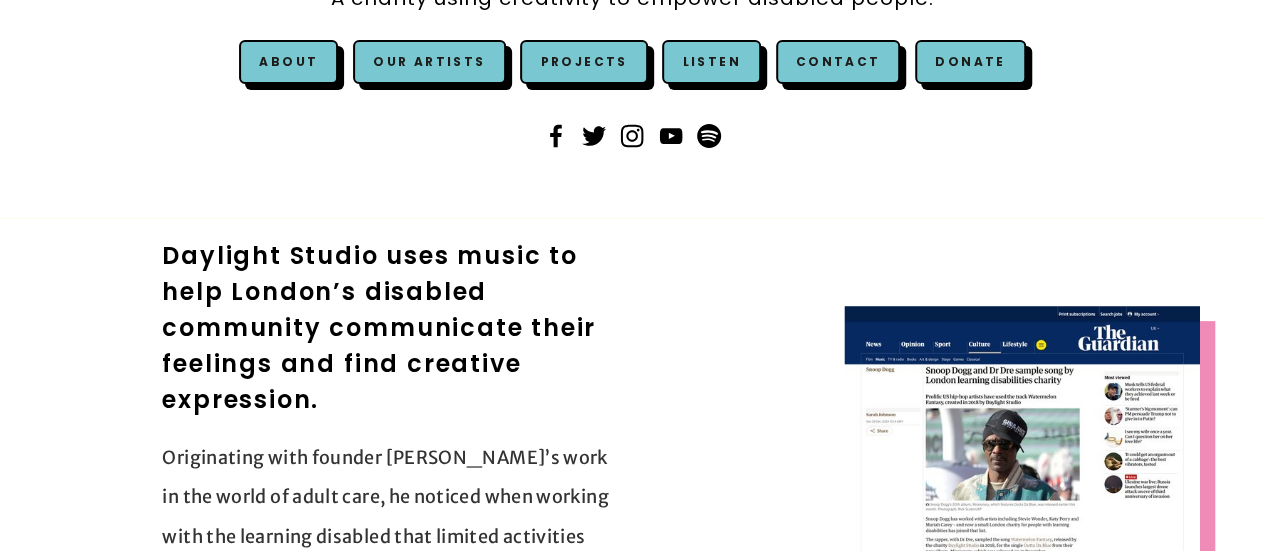 click at bounding box center (632, -47) 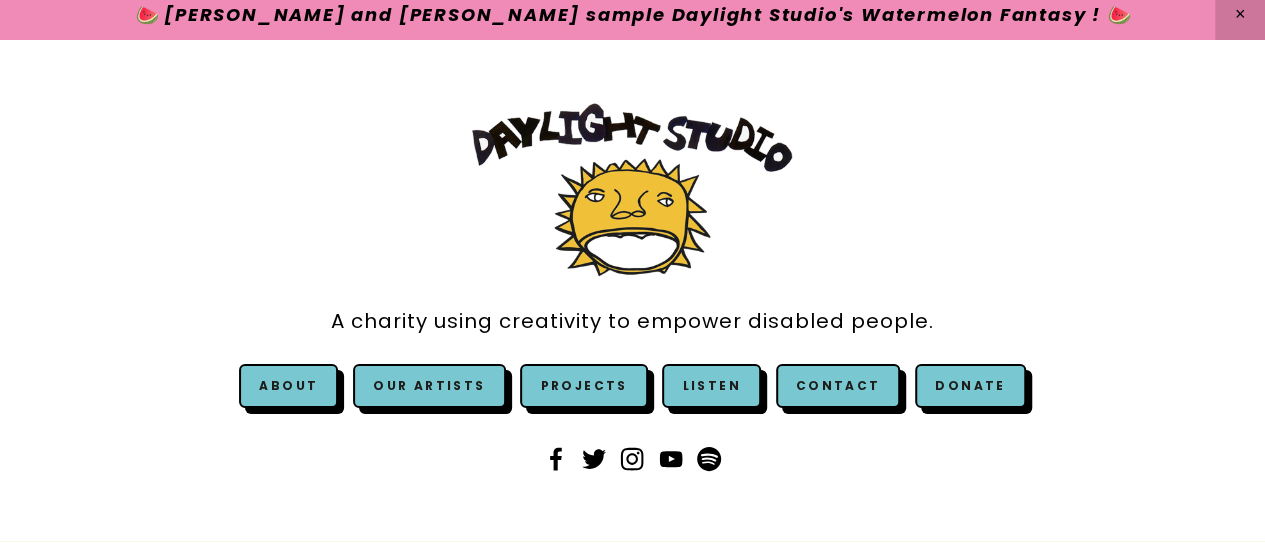 scroll, scrollTop: 0, scrollLeft: 0, axis: both 